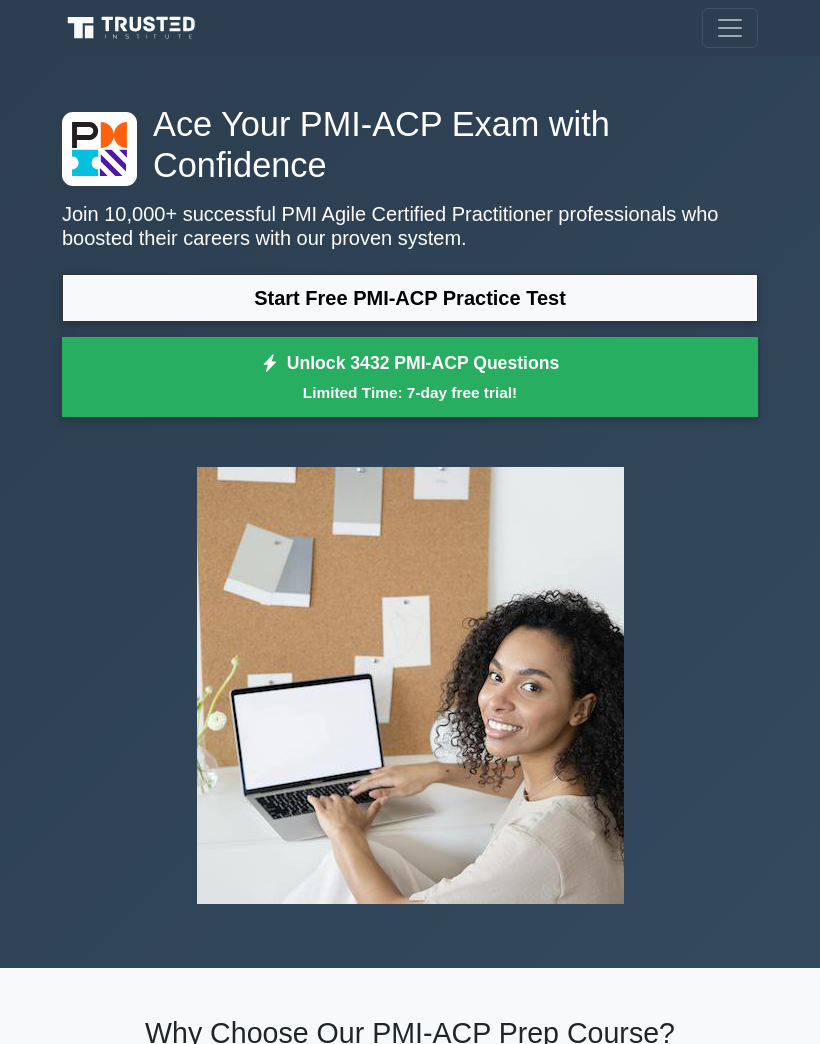 scroll, scrollTop: 0, scrollLeft: 0, axis: both 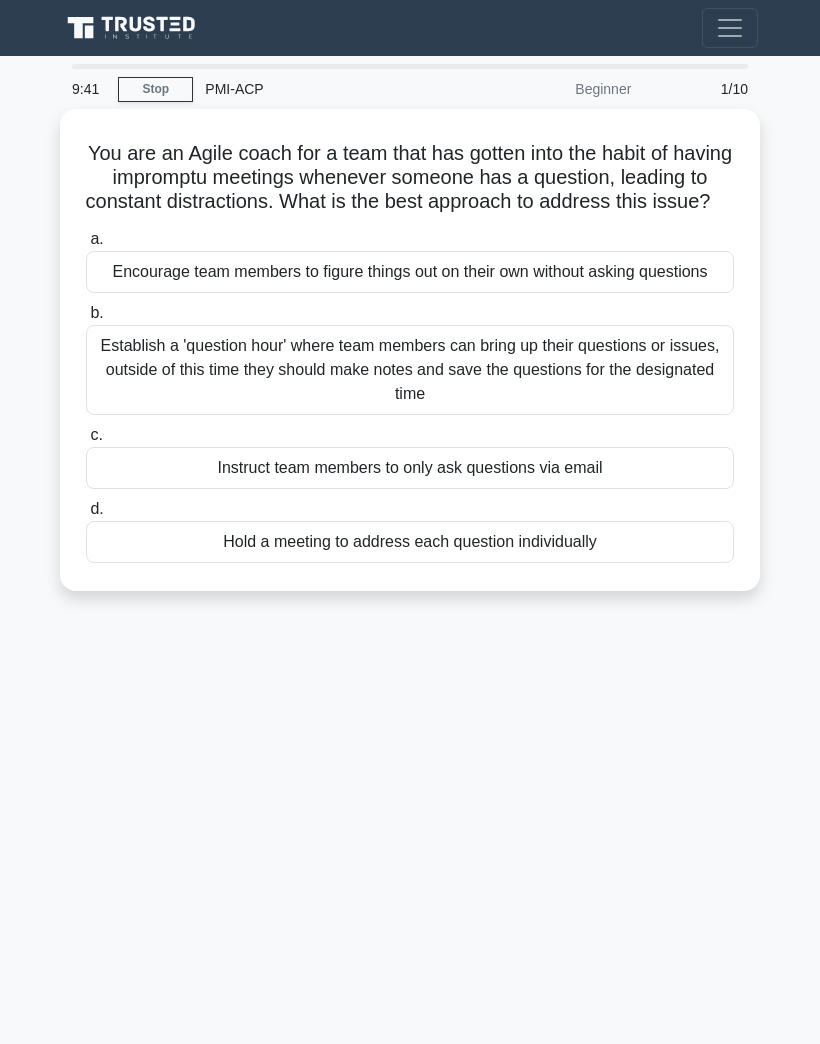 click on "Establish a 'question hour' where team members can bring up their questions or issues, outside of this time they should make notes and save the questions for the designated time" at bounding box center [410, 370] 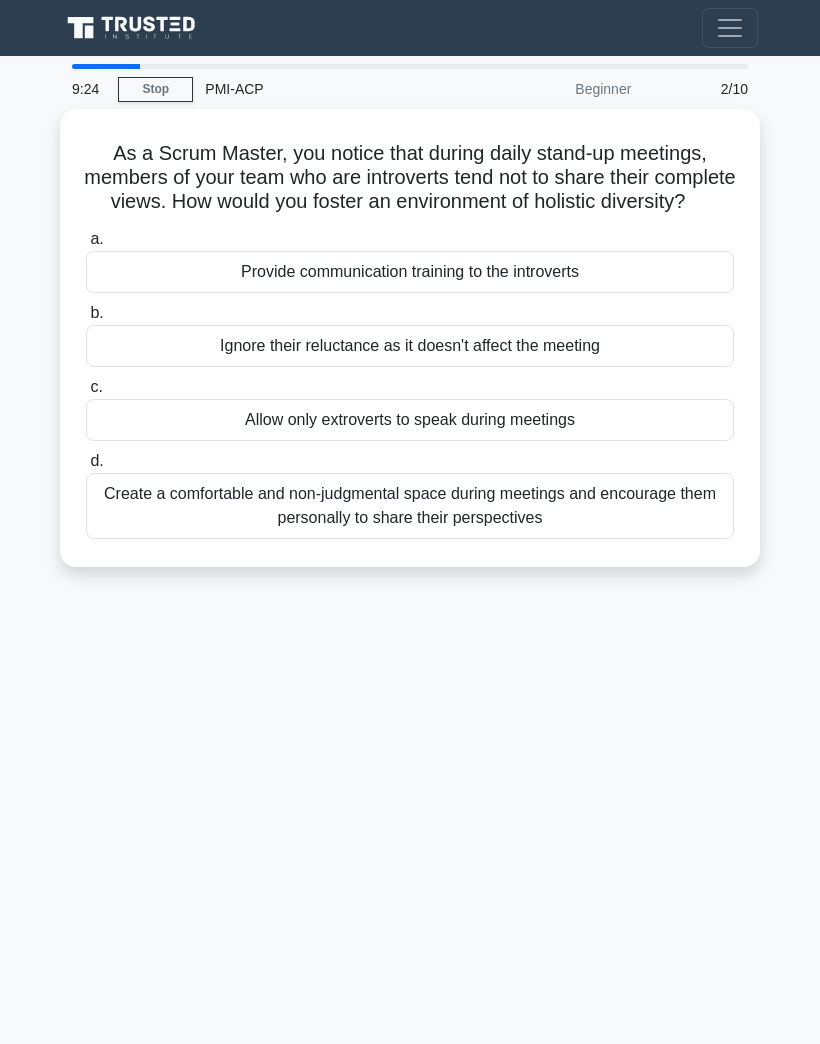 click on "Create a comfortable and non-judgmental space during meetings and encourage them personally to share their perspectives" at bounding box center [410, 506] 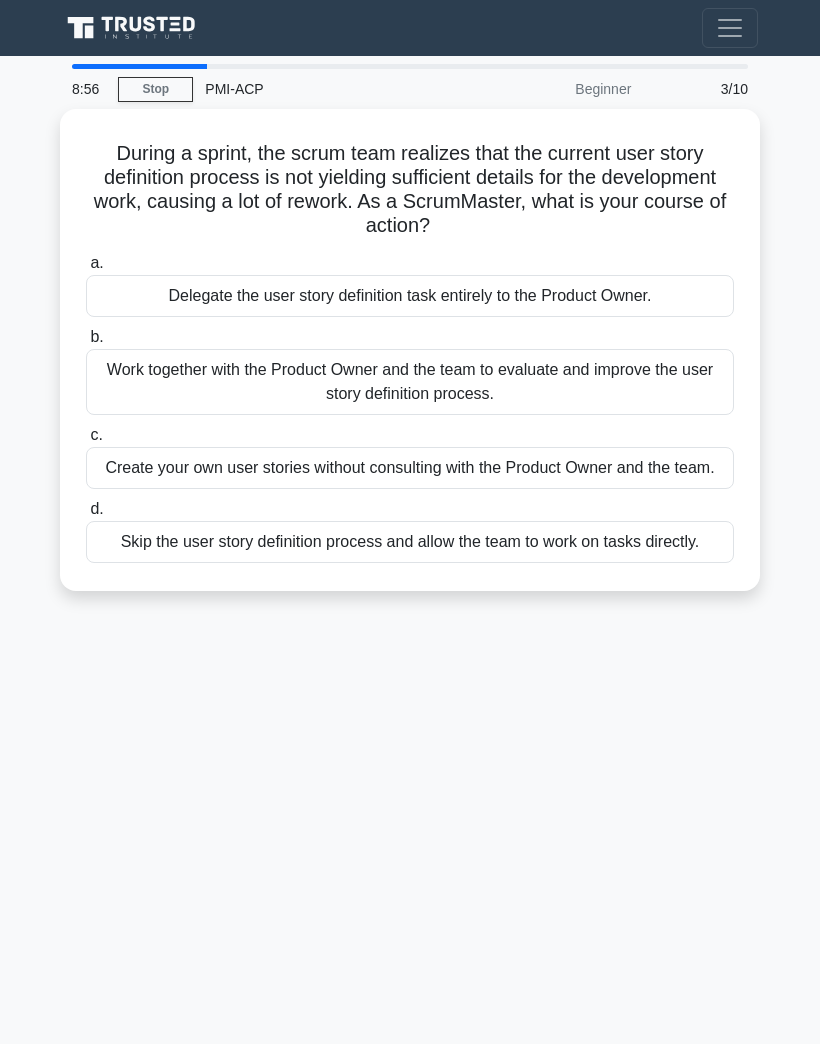 click on "Work together with the Product Owner and the team to evaluate and improve the user story definition process." at bounding box center (410, 382) 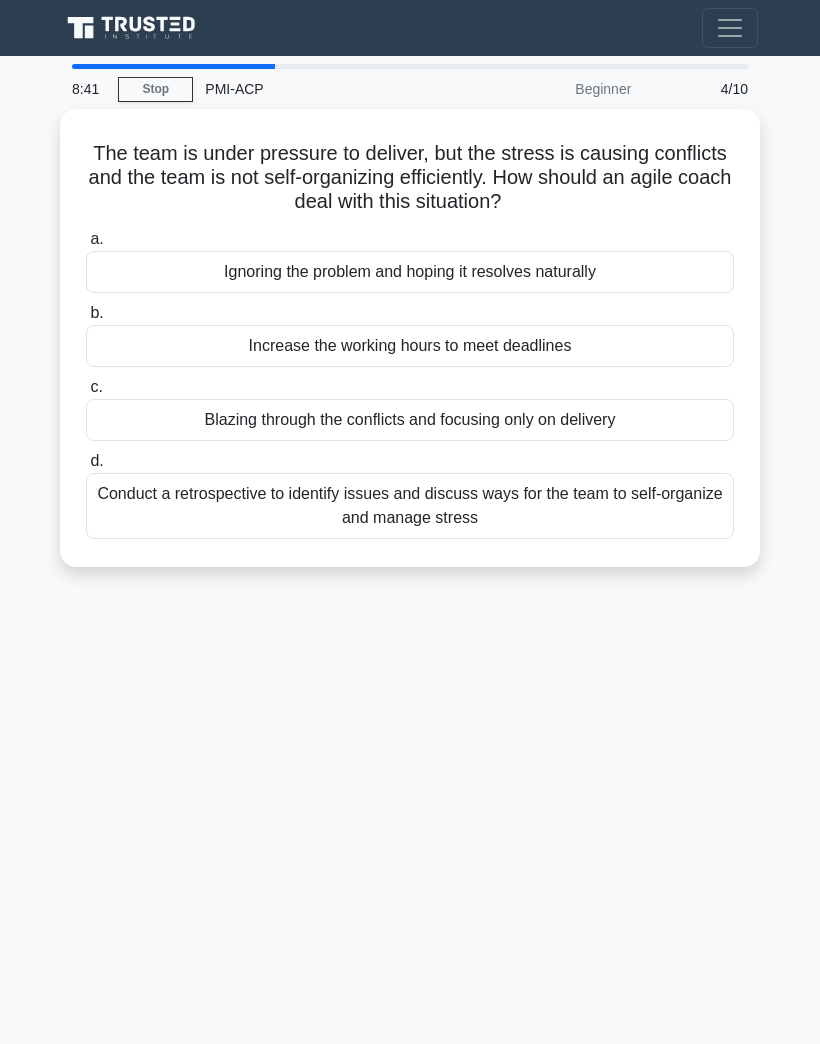 click on "Conduct a retrospective to identify issues and discuss ways for the team to self-organize and manage stress" at bounding box center (410, 506) 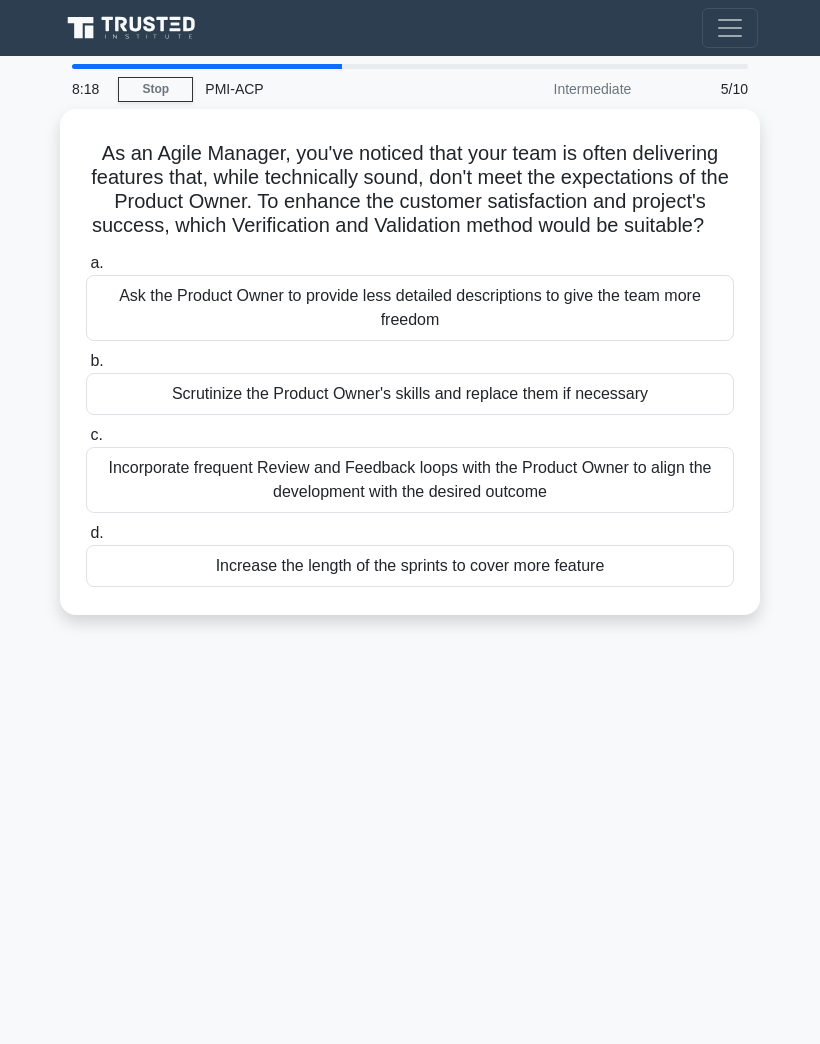 click on "Incorporate frequent Review and Feedback loops with the Product Owner to align the development with the desired outcome" at bounding box center (410, 480) 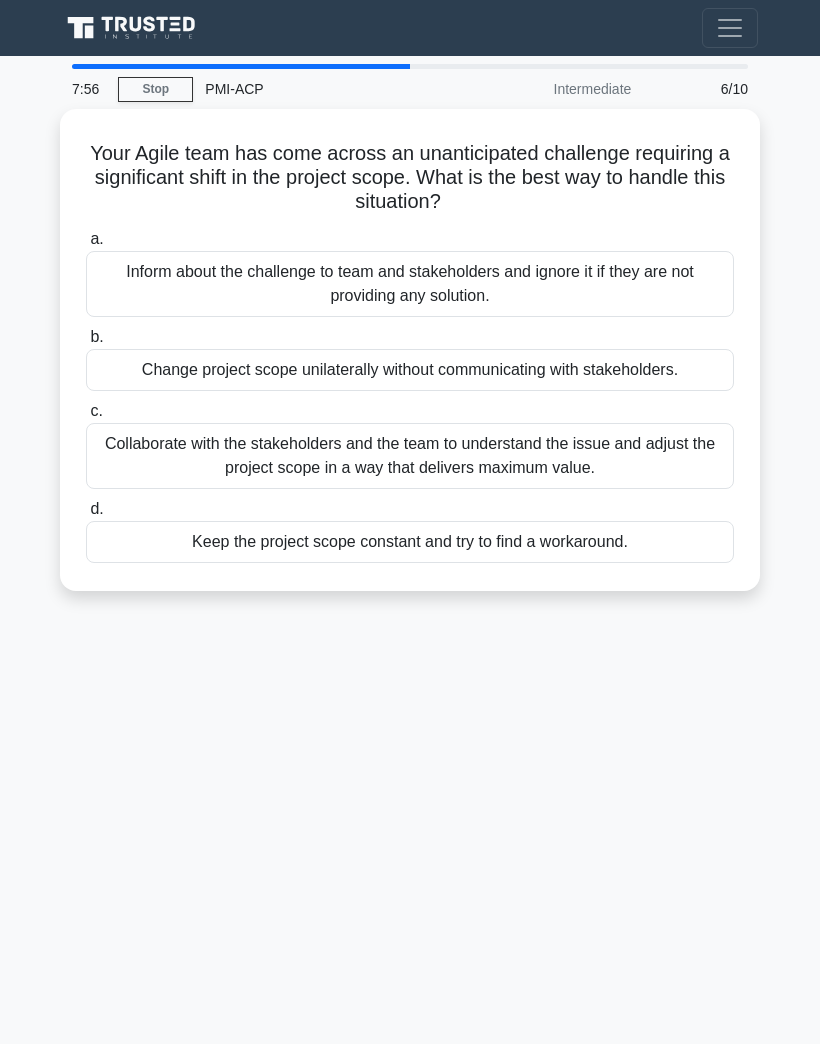 click on "Collaborate with the stakeholders and the team to understand the issue and adjust the project scope in a way that delivers maximum value." at bounding box center [410, 456] 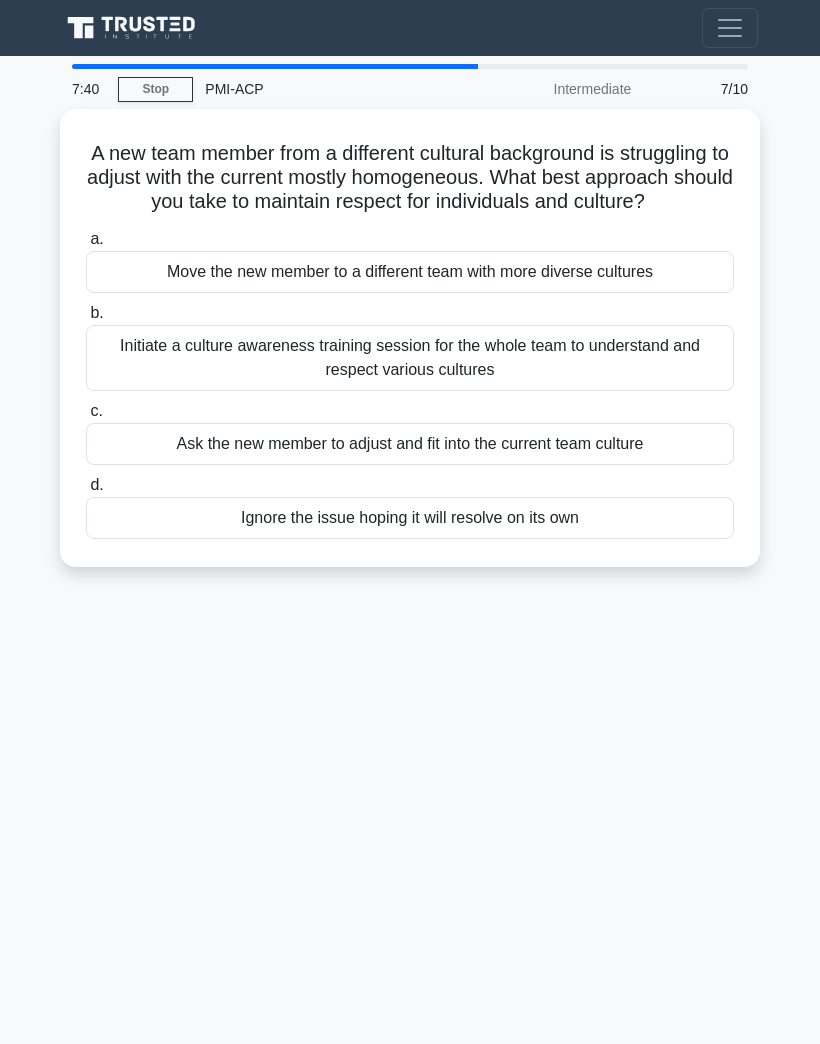 click on "Initiate a culture awareness training session for the whole team to understand and respect various cultures" at bounding box center [410, 358] 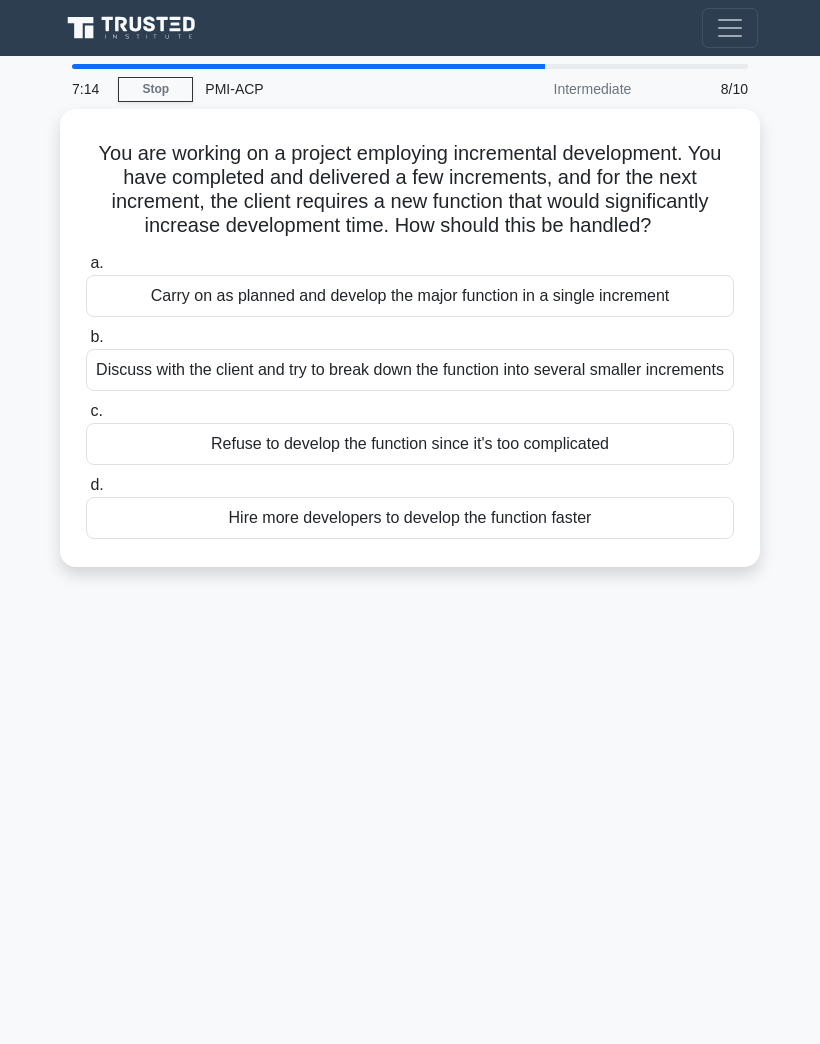 click on "Discuss with the client and try to break down the function into several smaller increments" at bounding box center (410, 370) 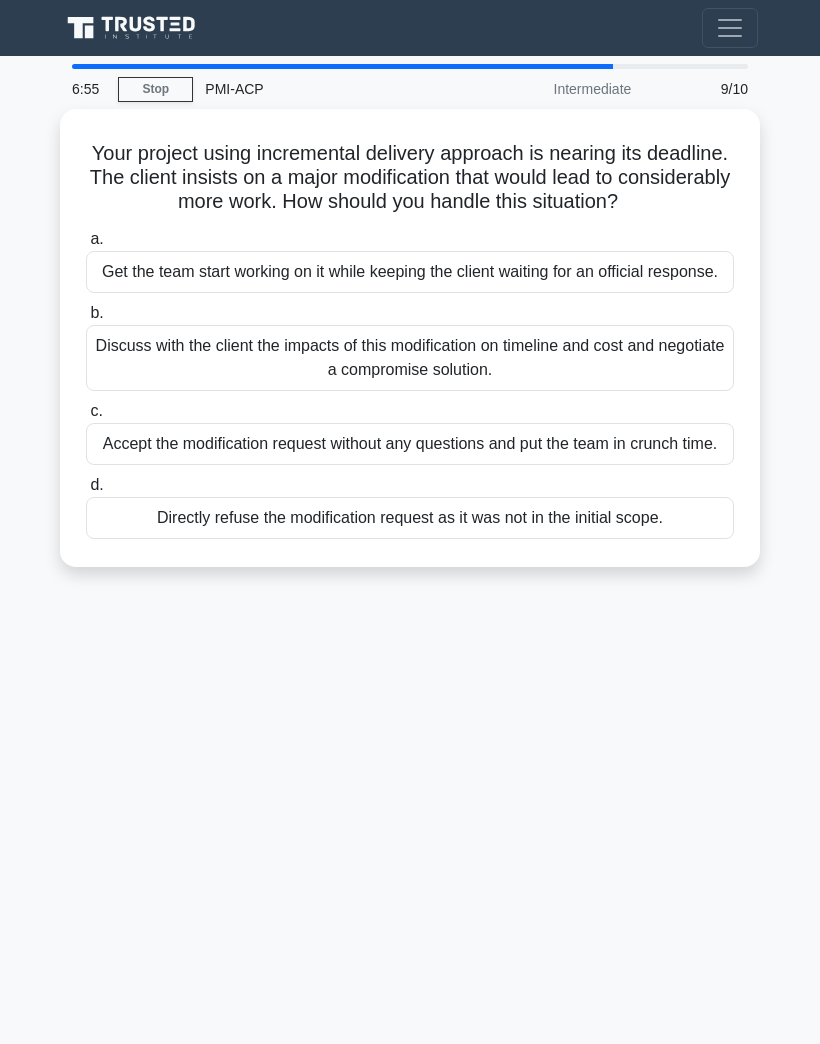 click on "Discuss with the client the impacts of this modification on timeline and cost and negotiate a compromise solution." at bounding box center [410, 358] 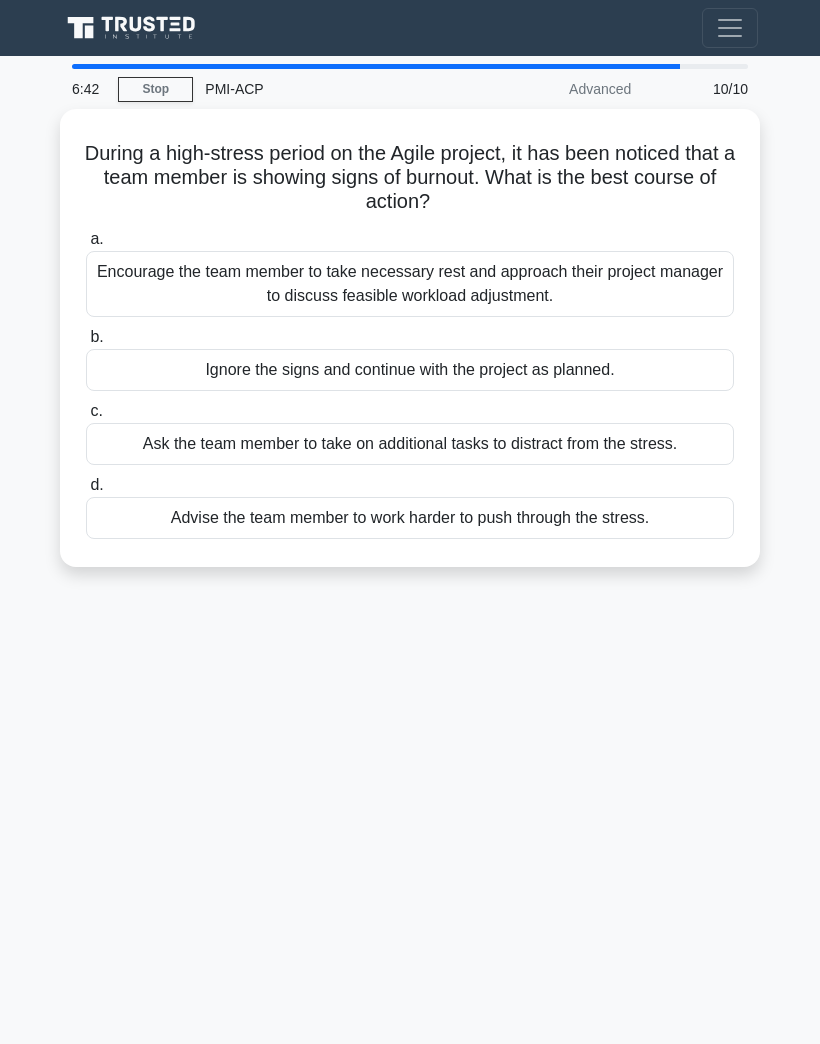 click on "Encourage the team member to take necessary rest and approach their project manager to discuss feasible workload adjustment." at bounding box center (410, 284) 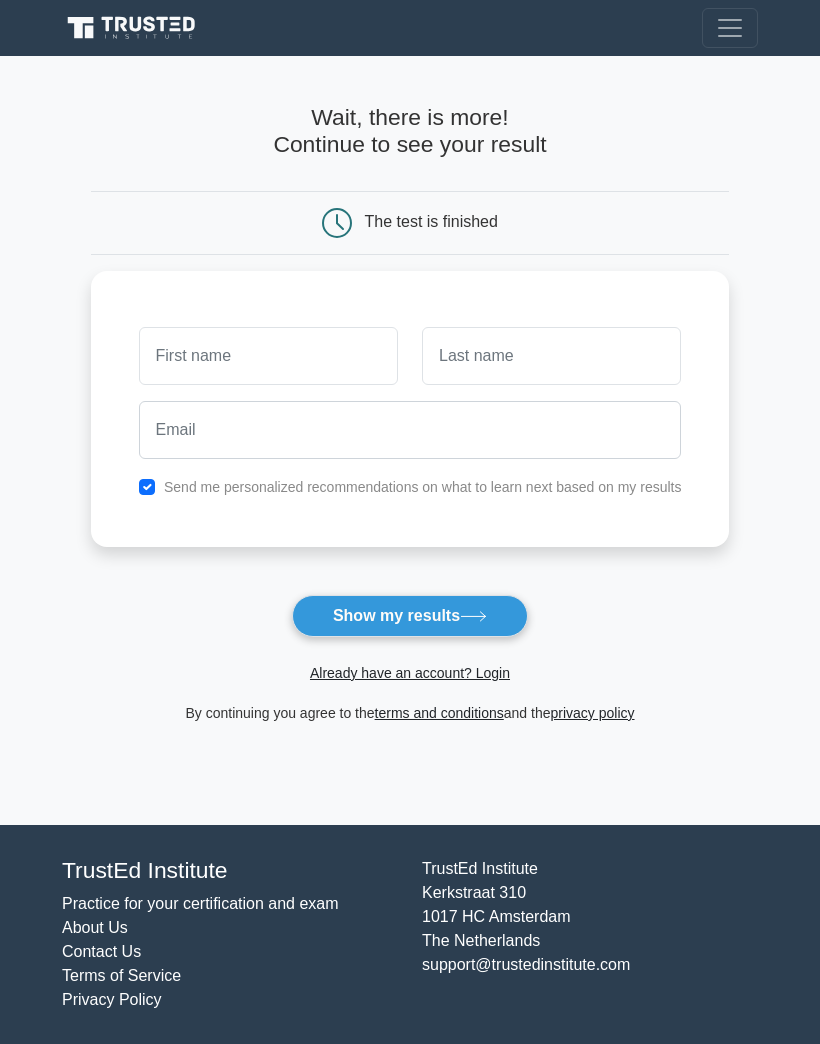 scroll, scrollTop: 0, scrollLeft: 0, axis: both 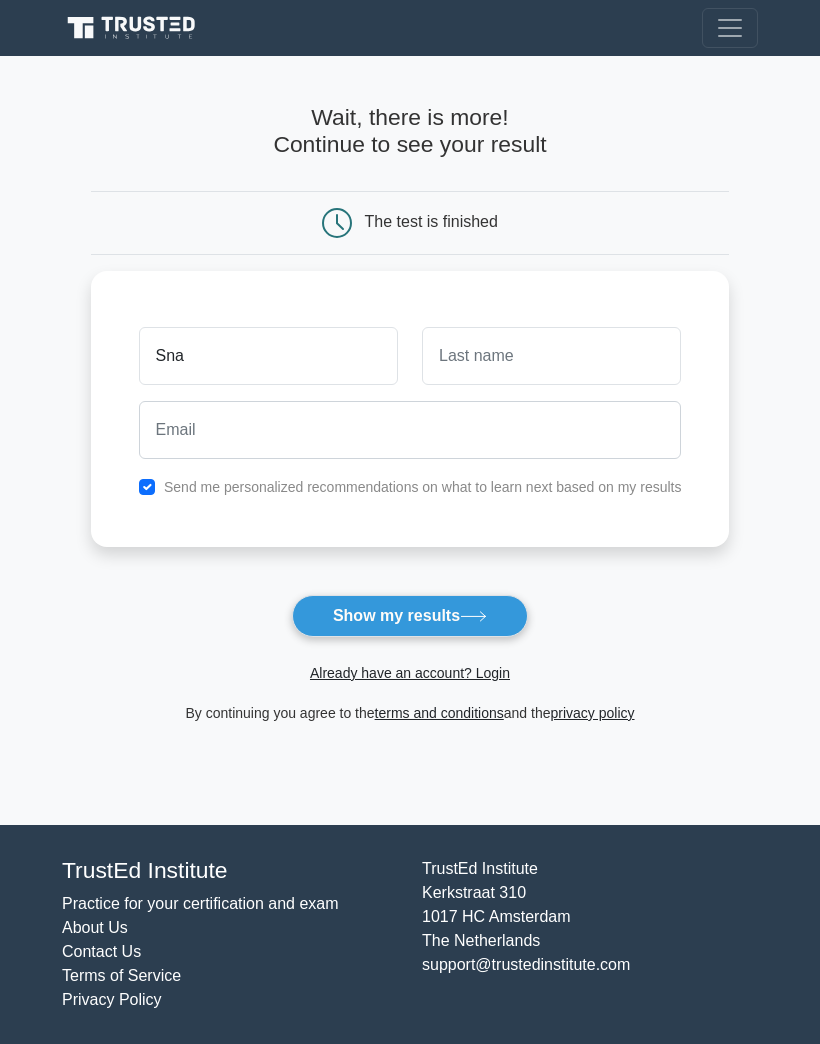 type on "Sna" 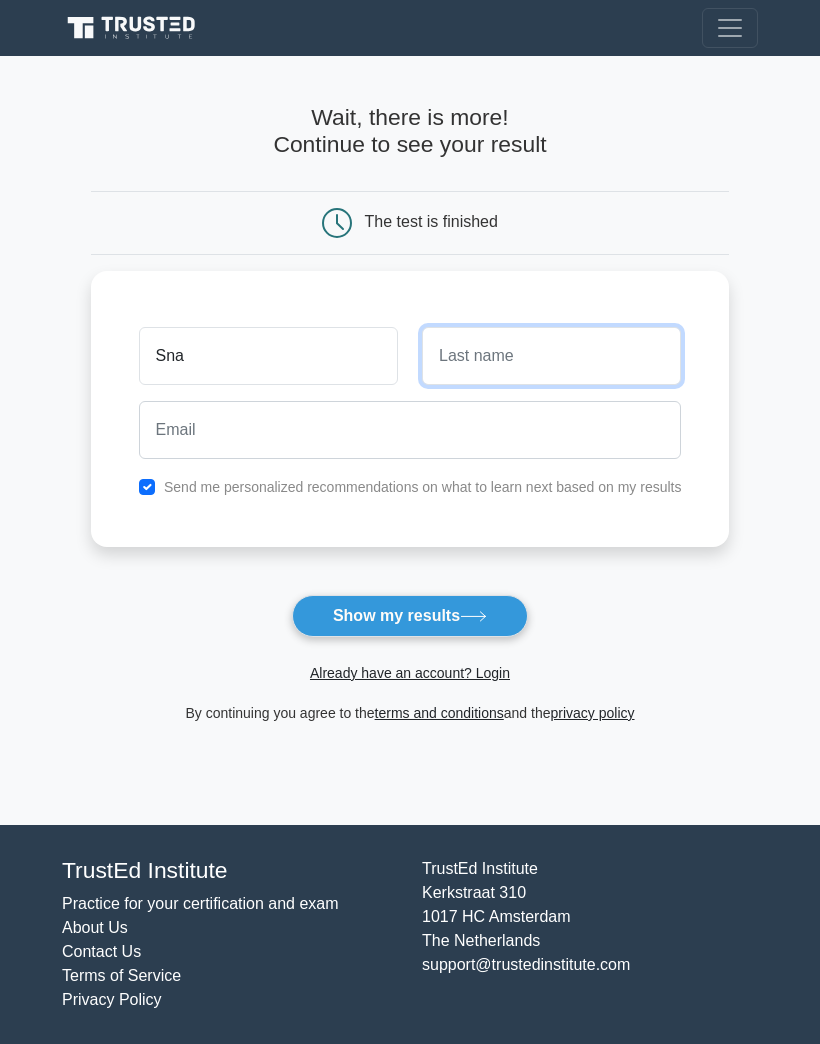 click at bounding box center (551, 356) 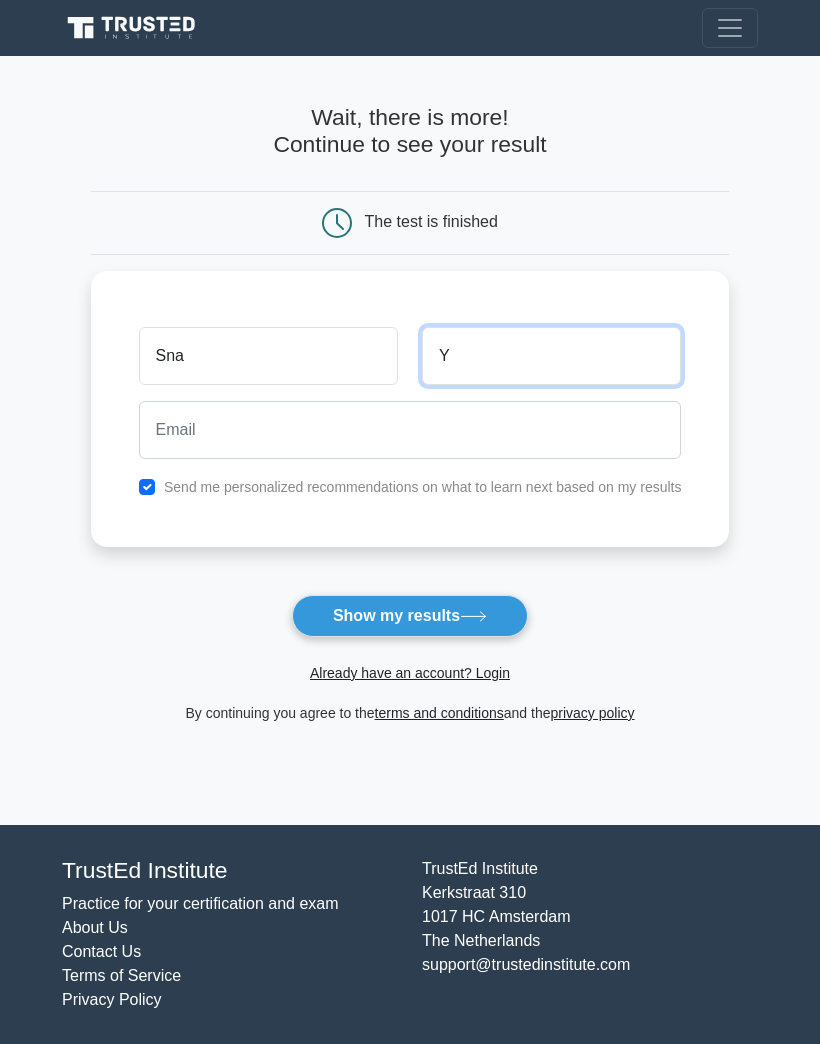 type 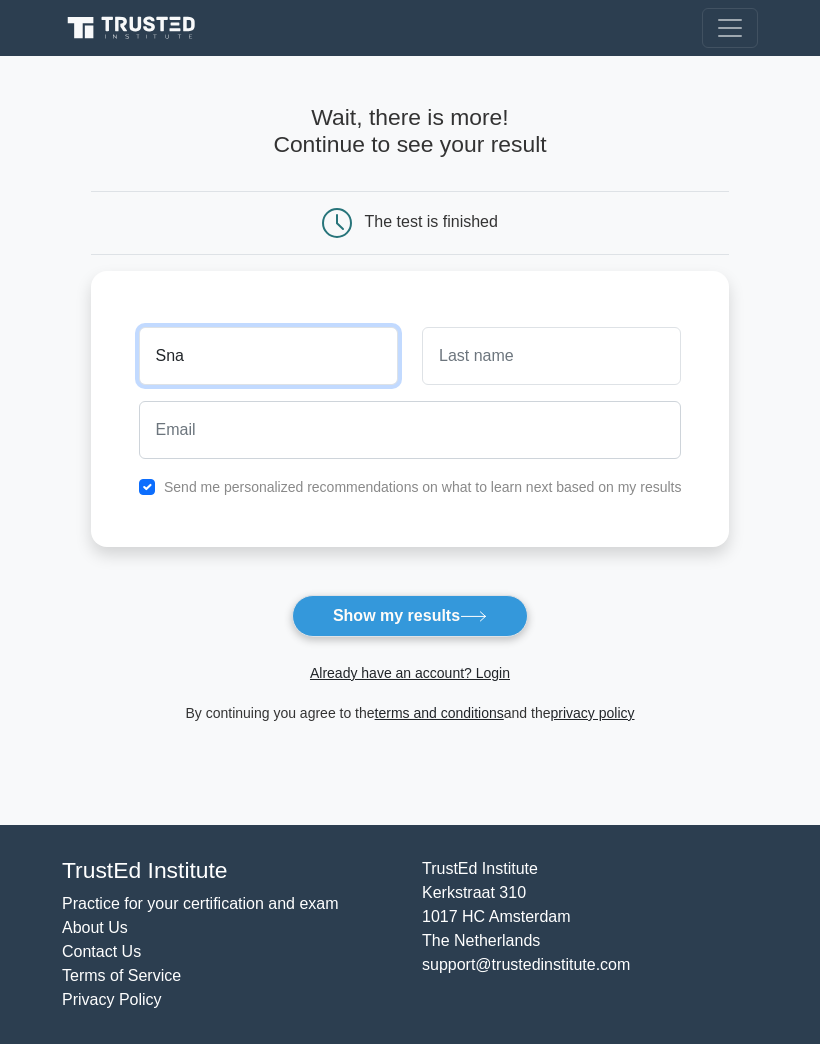 click on "Sna" at bounding box center [268, 356] 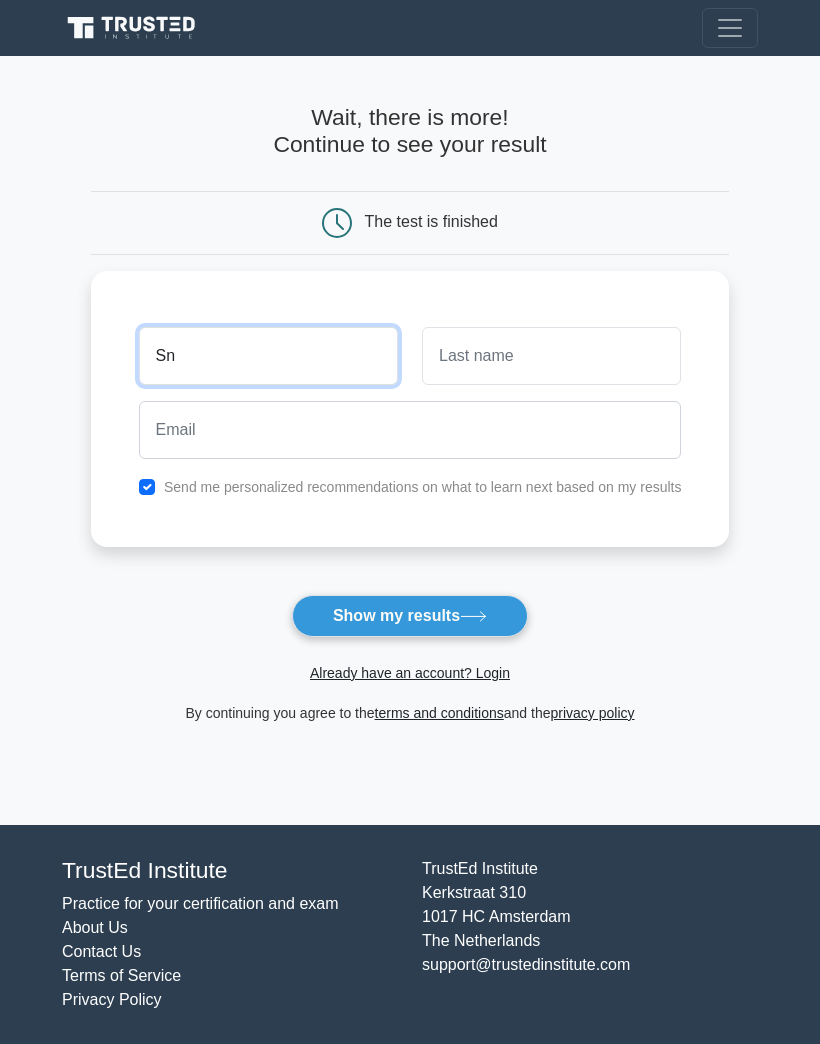 type on "S" 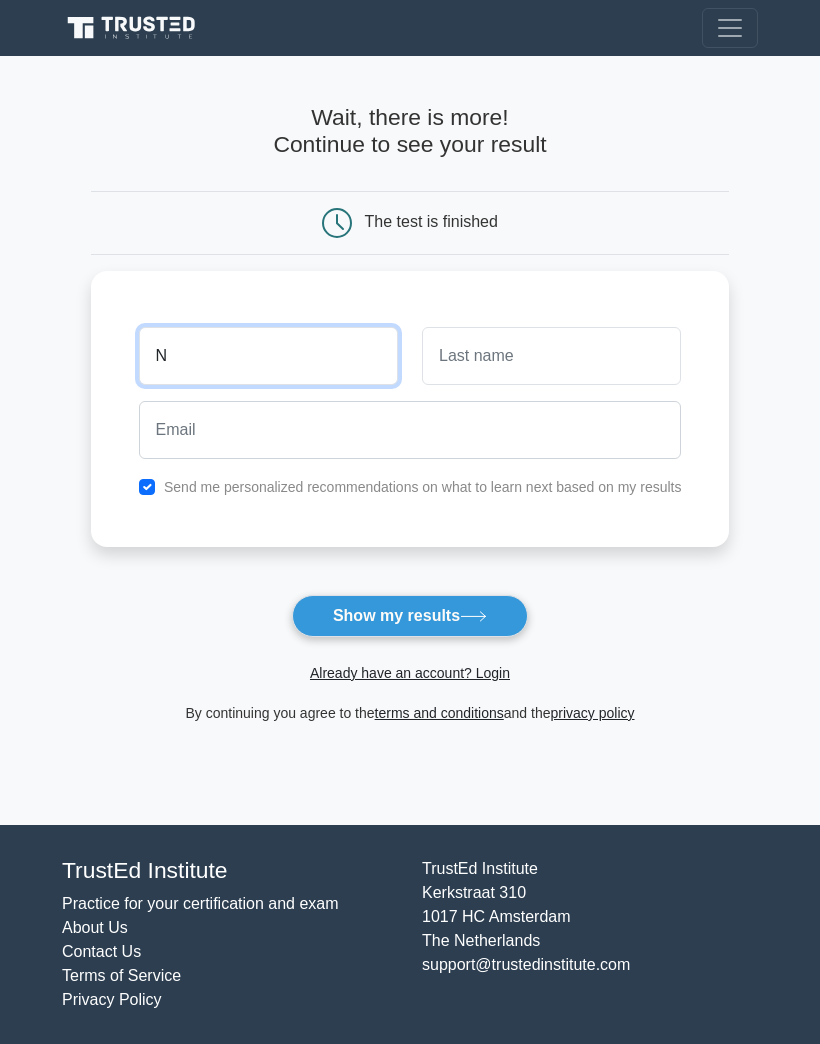 type on "N" 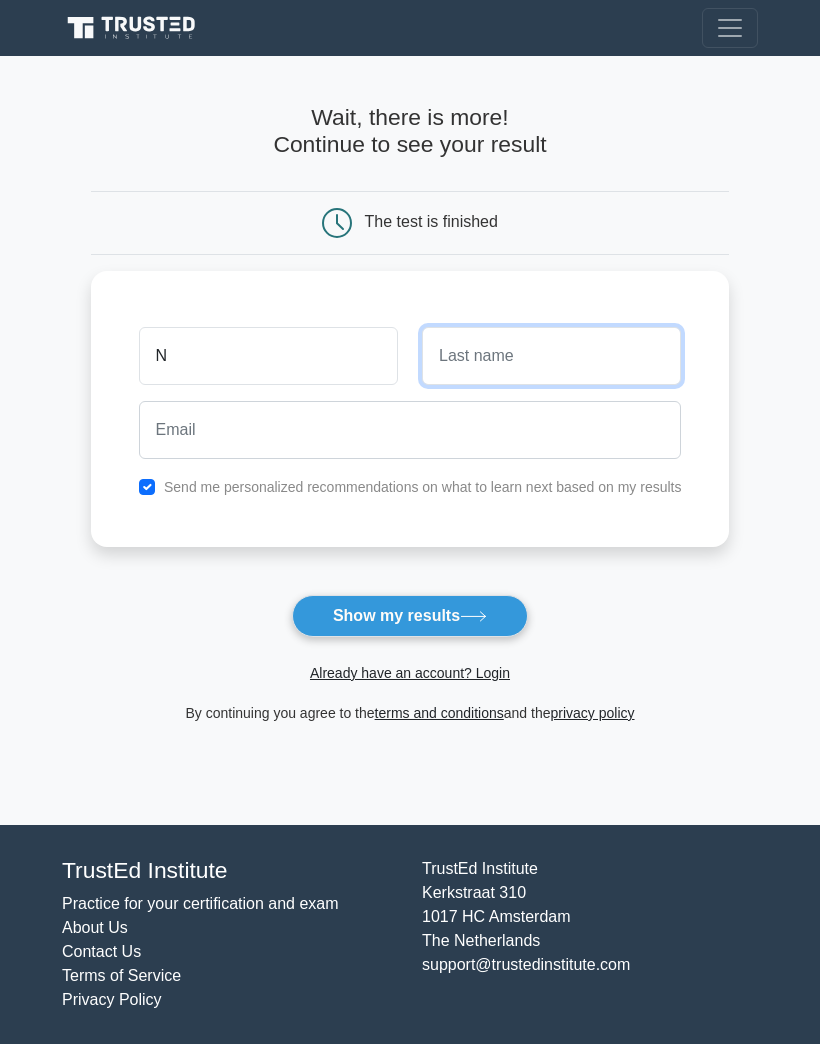 click at bounding box center (551, 356) 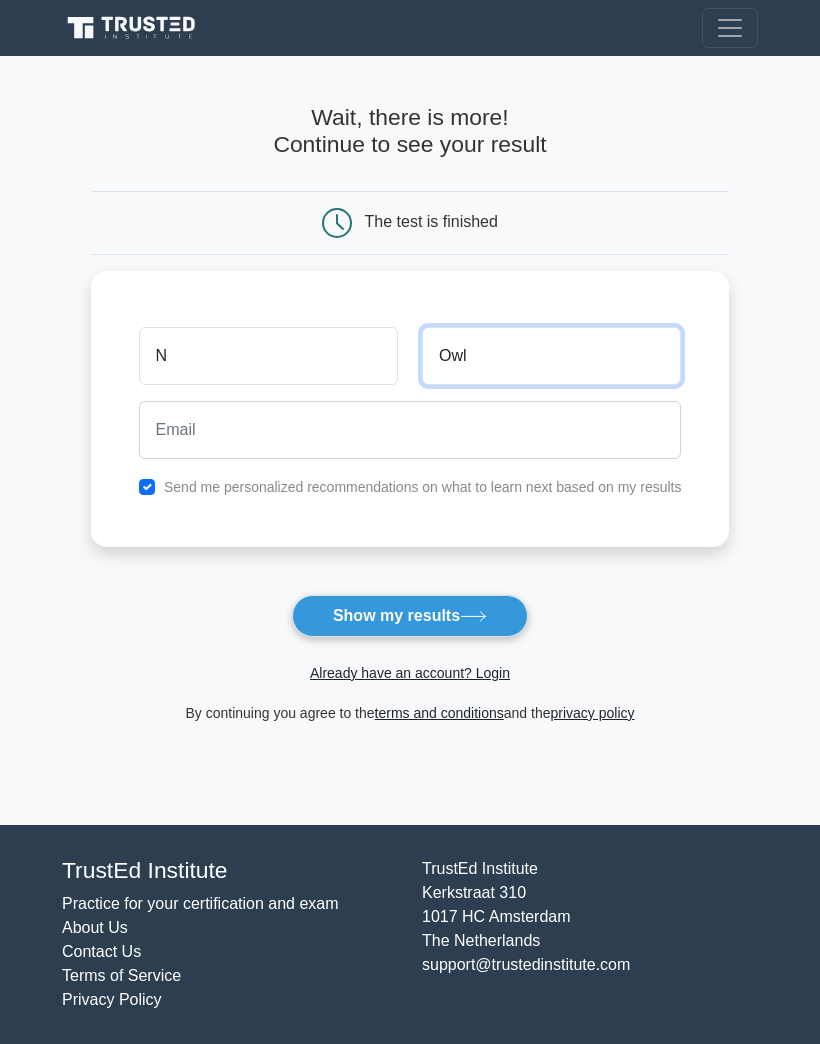 type on "Owl" 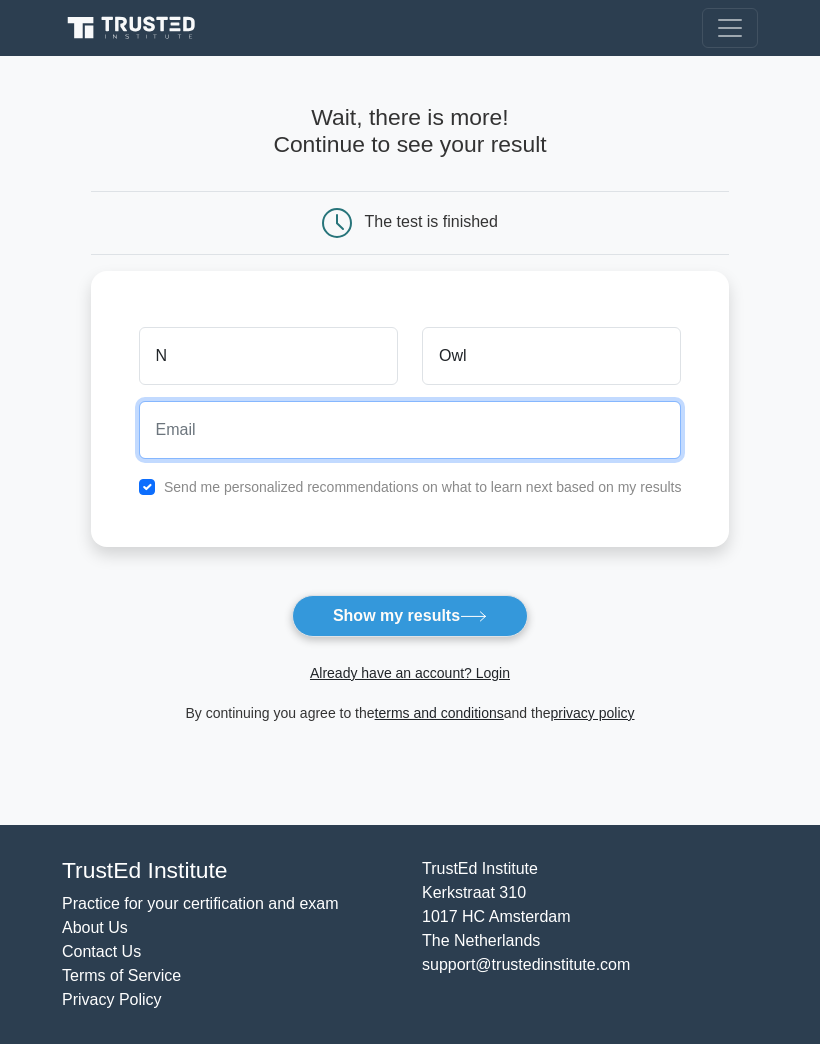 click at bounding box center [410, 430] 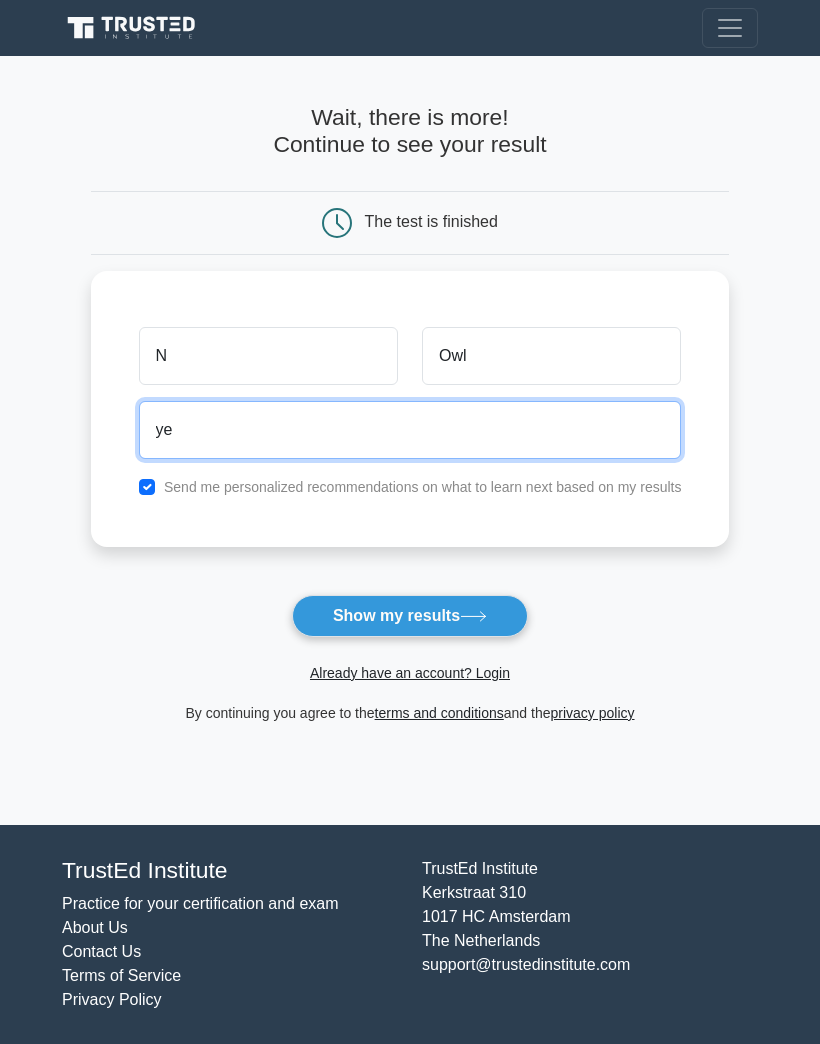 type on "yelarsson@gmail.com" 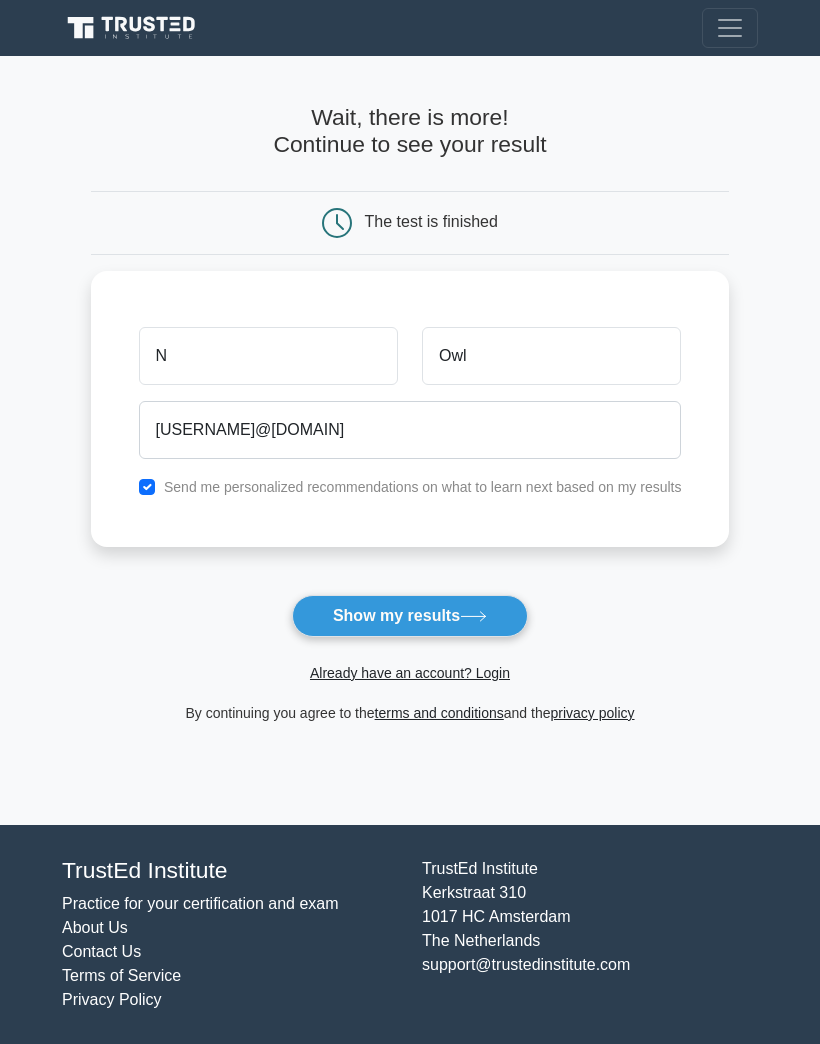 click on "N
Owl
yelarsson@gmail.com
Send me personalized recommendations on what to learn next based on my results" at bounding box center [410, 409] 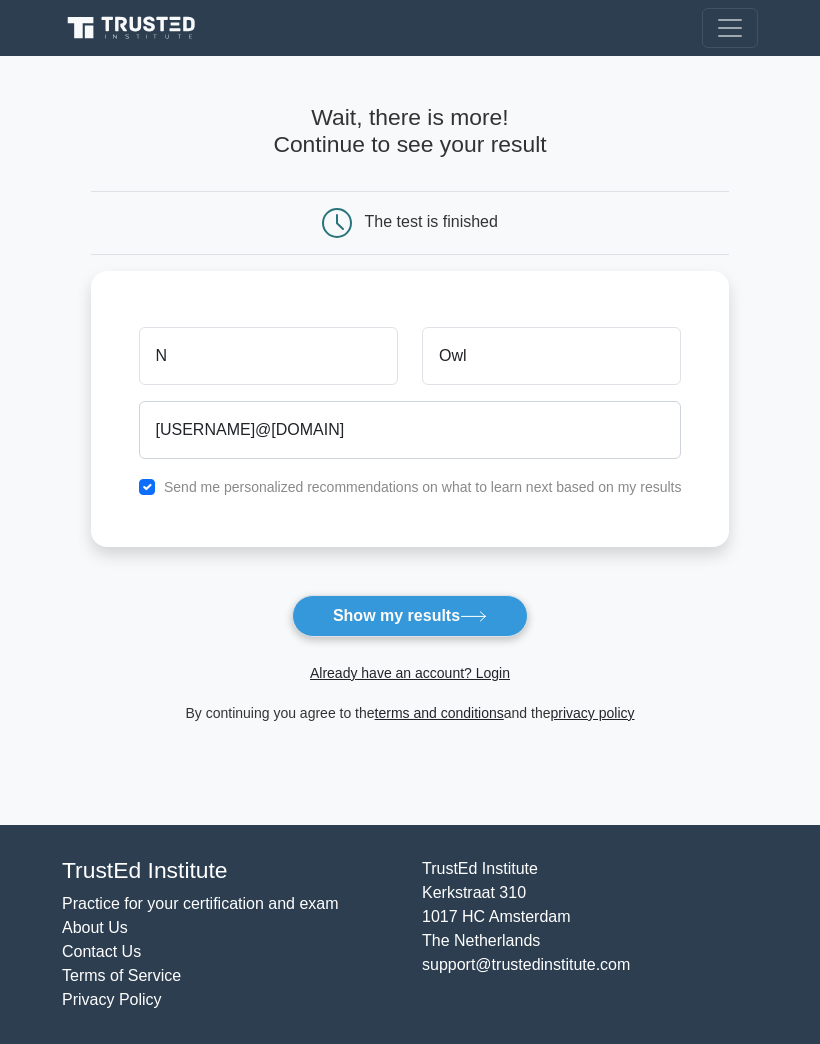 click at bounding box center (147, 487) 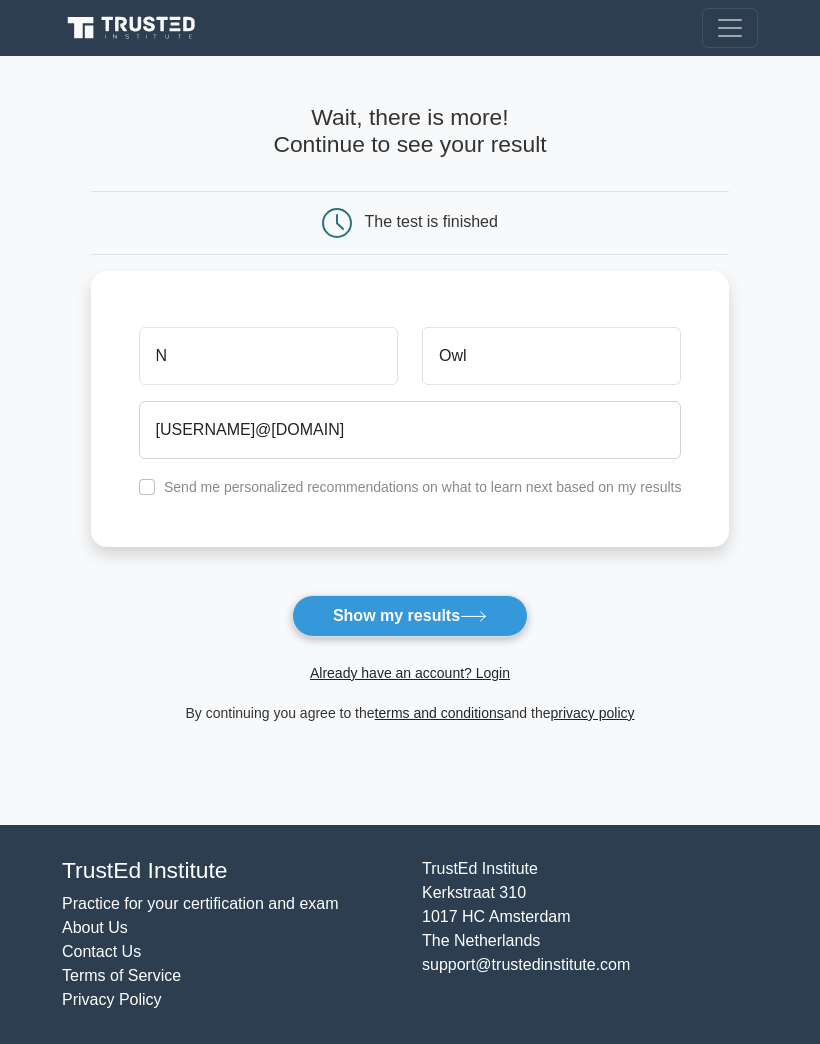 click on "Show my results" at bounding box center [410, 616] 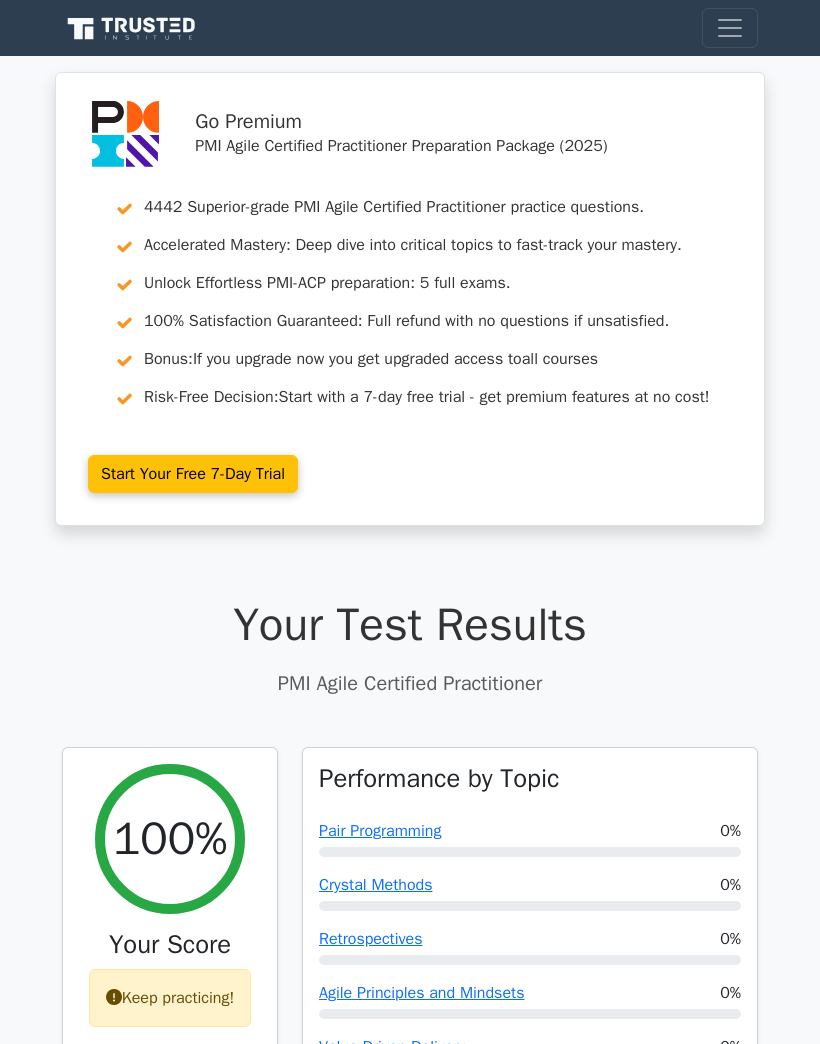 scroll, scrollTop: 0, scrollLeft: 0, axis: both 